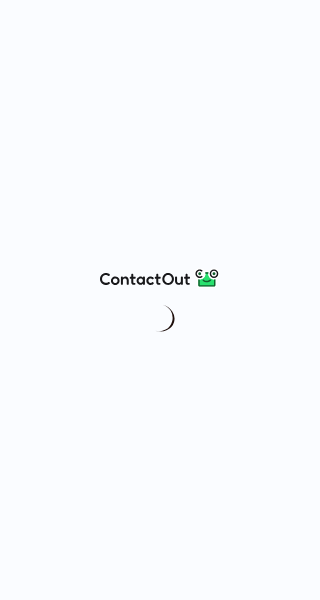 scroll, scrollTop: 0, scrollLeft: 0, axis: both 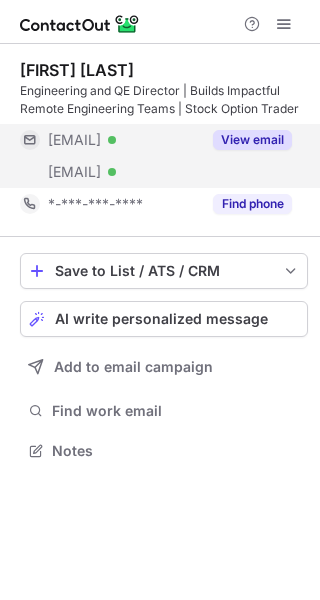 click on "View email" at bounding box center [252, 140] 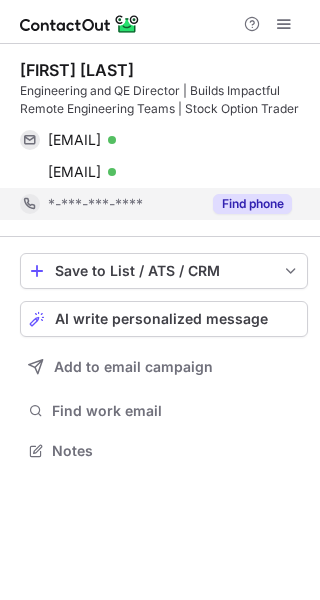 click on "Find phone" at bounding box center [252, 204] 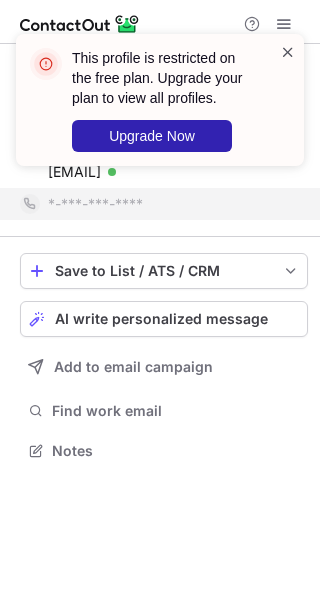 click at bounding box center (288, 52) 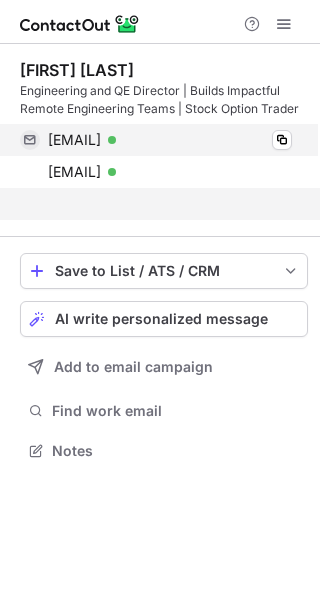 scroll, scrollTop: 405, scrollLeft: 320, axis: both 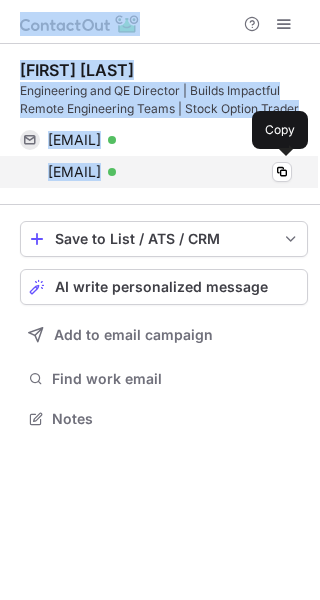 drag, startPoint x: 42, startPoint y: 125, endPoint x: 219, endPoint y: 169, distance: 182.38695 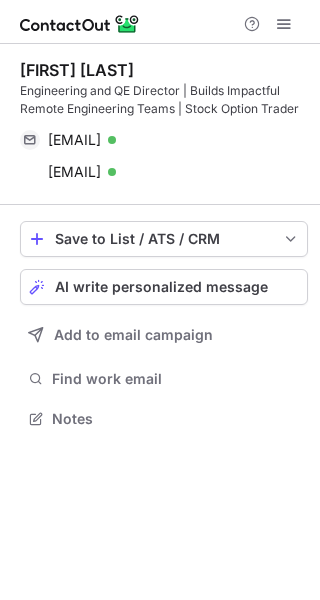 click on "Joe Giglio Engineering and QE Director | Builds Impactful Remote Engineering Teams | Stock Option Trader joegiglio816@hotmail.com Verified Copy joegiglio@truckstop.com Verified Copy" at bounding box center [164, 124] 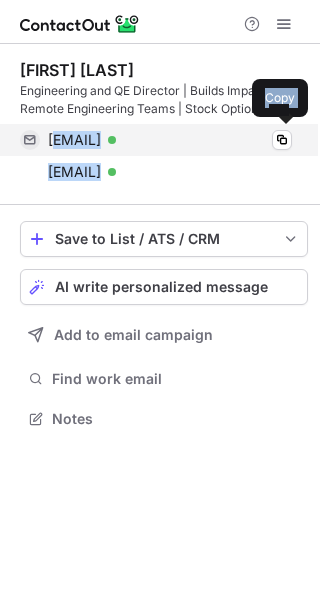 copy on "oegiglio816@hotmail.com Verified Copy joegiglio@truckstop.com" 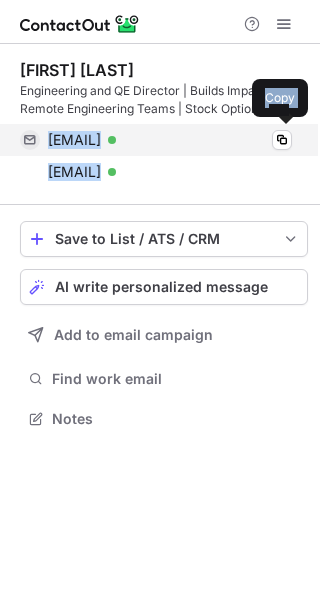 copy on "joegiglio816@hotmail.com Verified Copy joegiglio@truckstop.com" 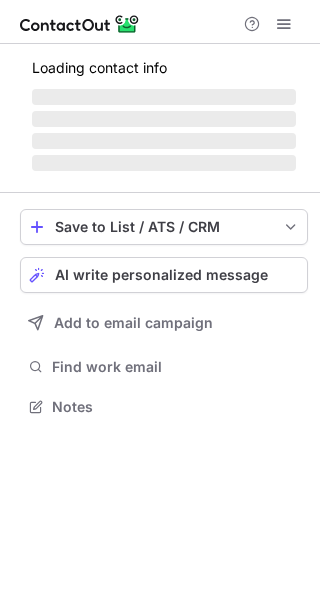 scroll, scrollTop: 0, scrollLeft: 0, axis: both 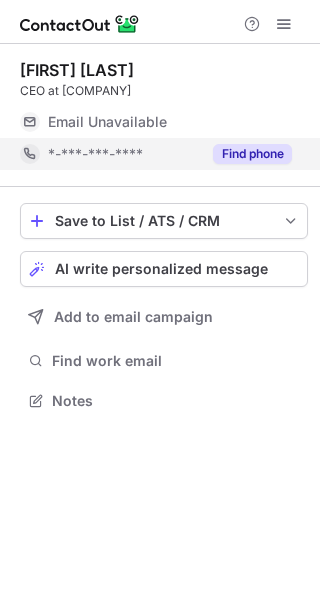 click on "Find phone" at bounding box center [252, 154] 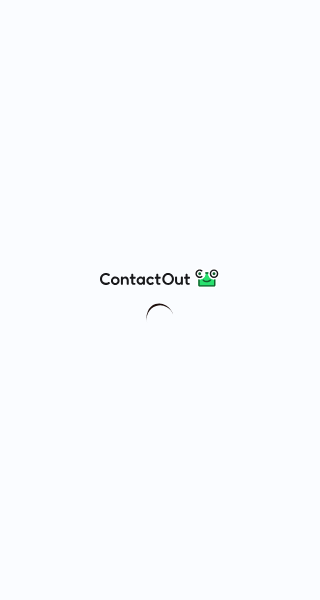 scroll, scrollTop: 0, scrollLeft: 0, axis: both 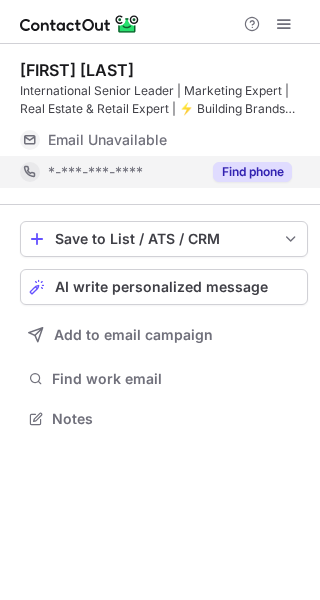 click on "Find phone" at bounding box center (252, 172) 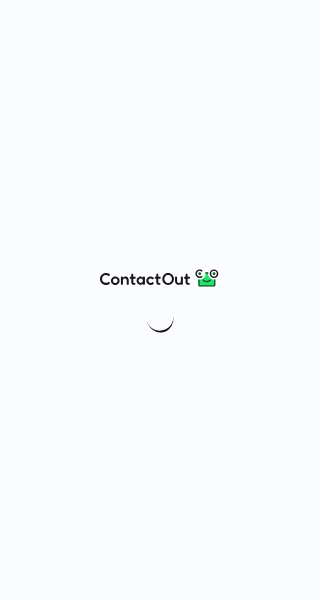 scroll, scrollTop: 0, scrollLeft: 0, axis: both 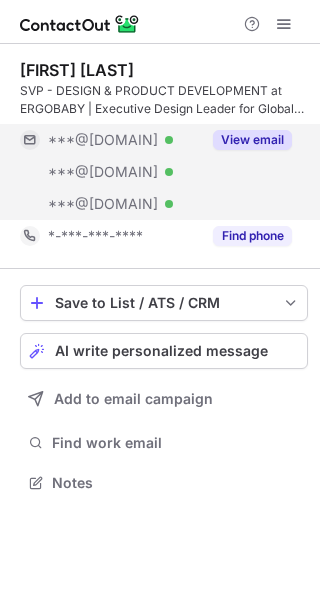 click on "View email" at bounding box center [252, 140] 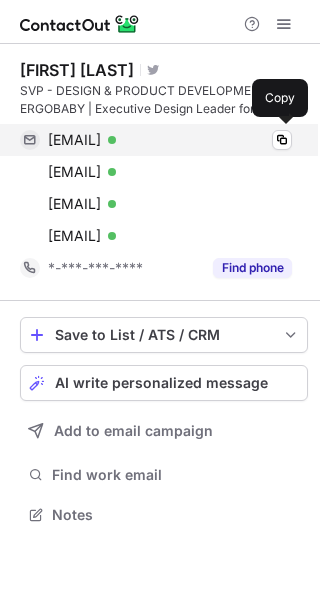 scroll, scrollTop: 10, scrollLeft: 10, axis: both 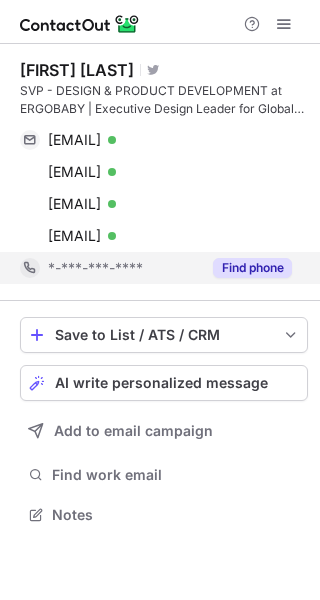 click on "Find phone" at bounding box center (252, 268) 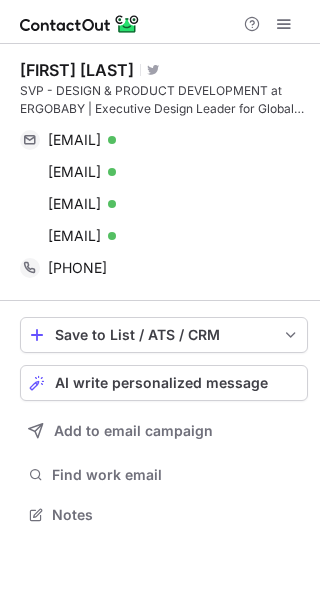 copy on "[EMAIL] Verified Copy [EMAIL] Verified Copy [EMAIL] Verified Copy [EMAIL] Verified Copy [PHONE]" 